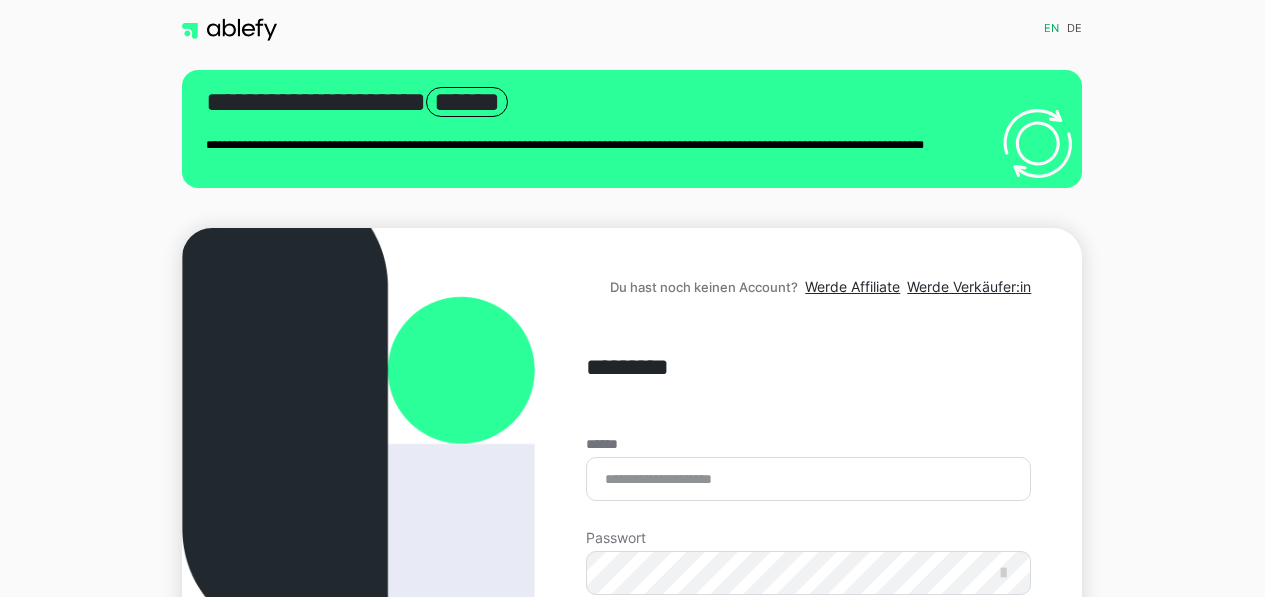 scroll, scrollTop: 0, scrollLeft: 0, axis: both 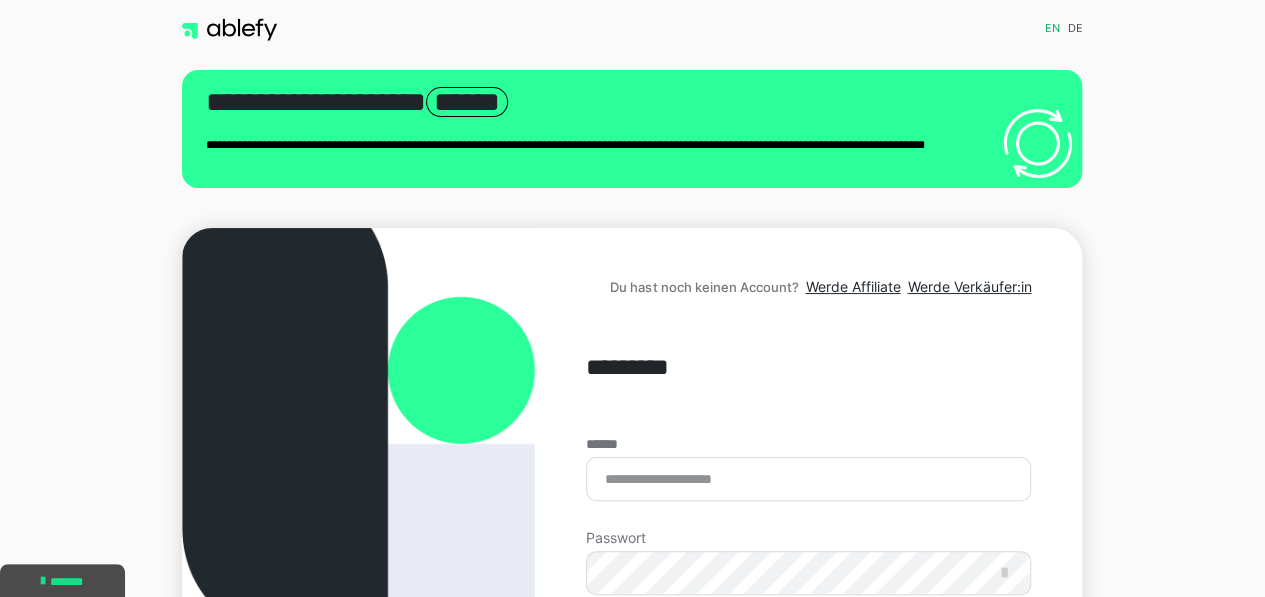 type on "**********" 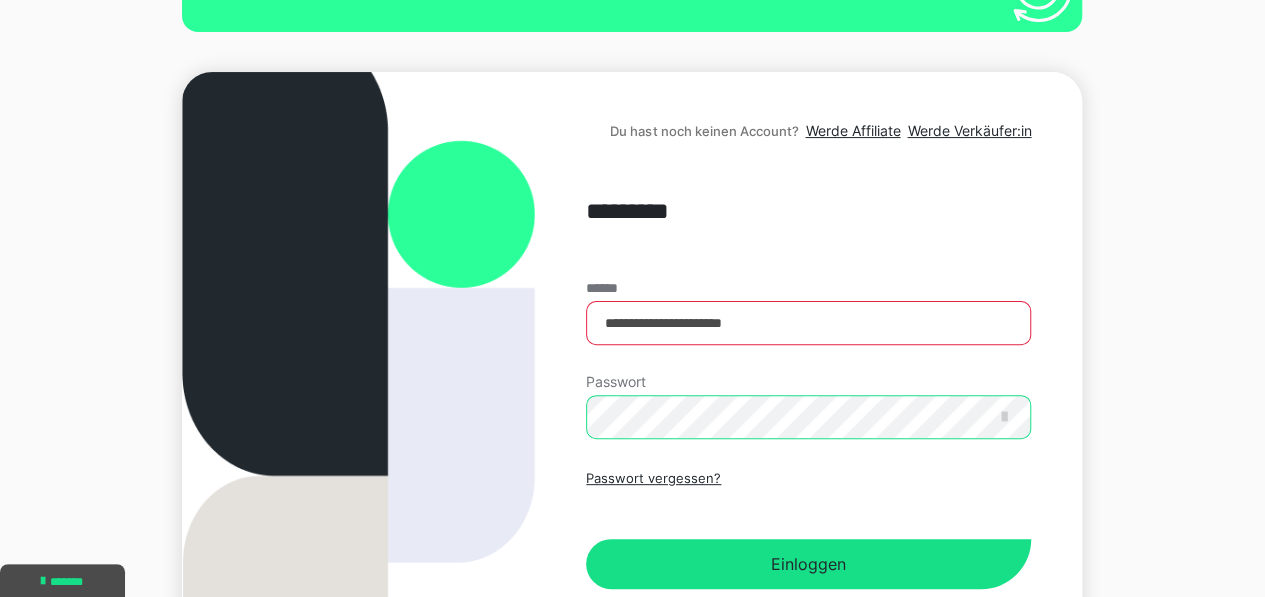 scroll, scrollTop: 320, scrollLeft: 0, axis: vertical 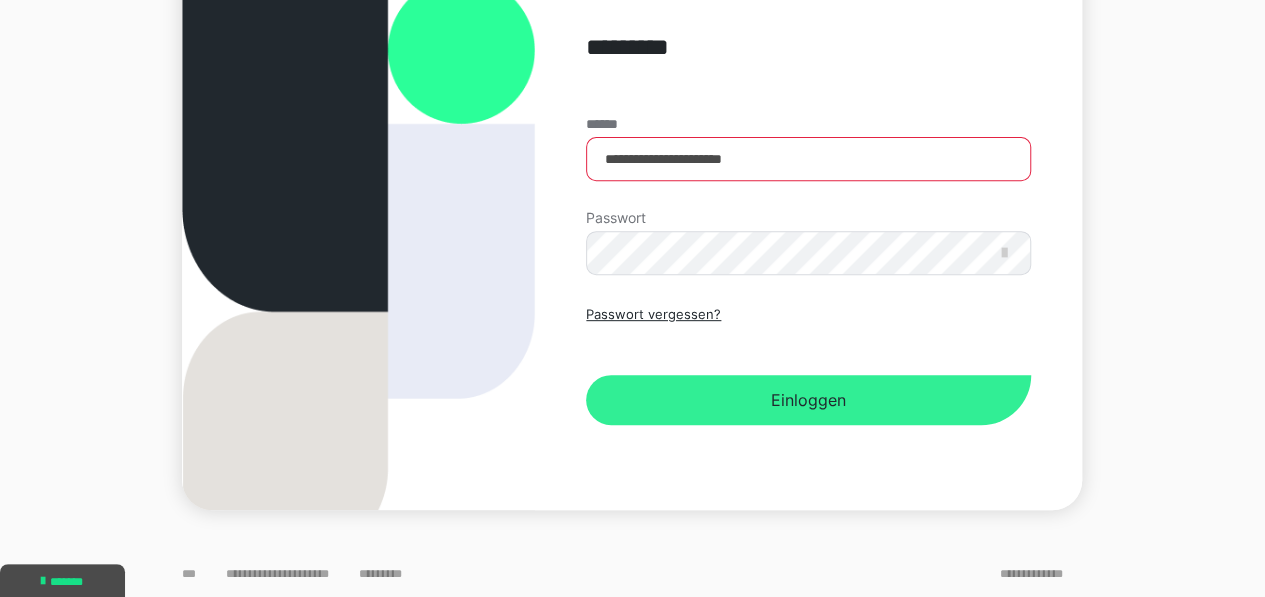 click on "Einloggen" at bounding box center (808, 400) 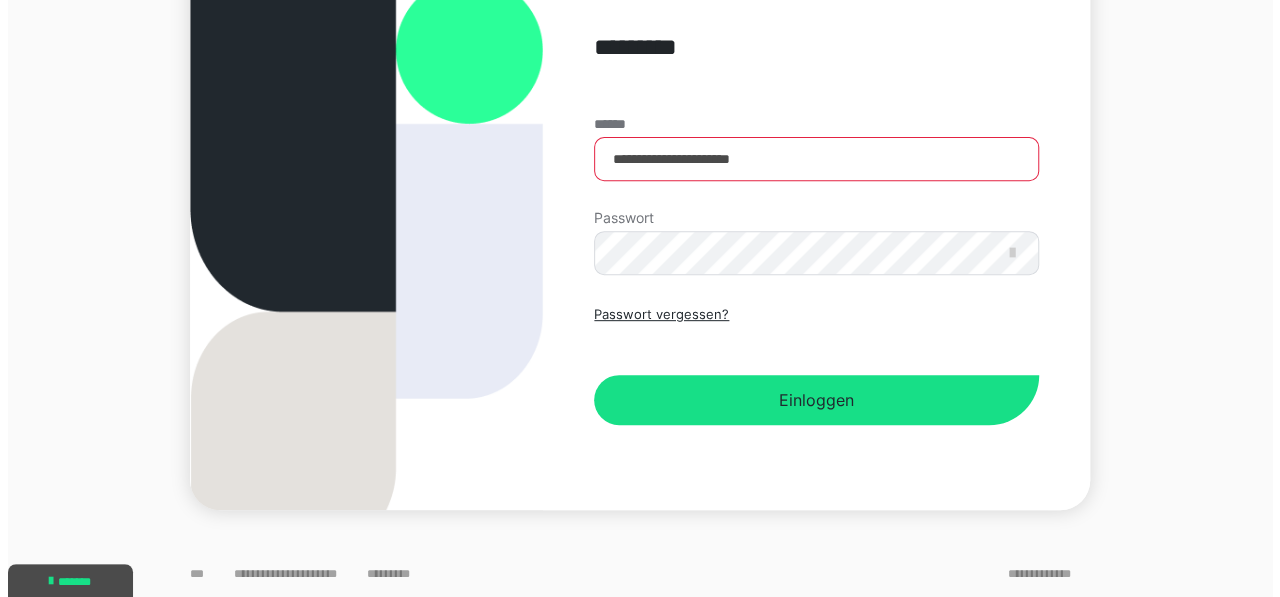 scroll, scrollTop: 0, scrollLeft: 0, axis: both 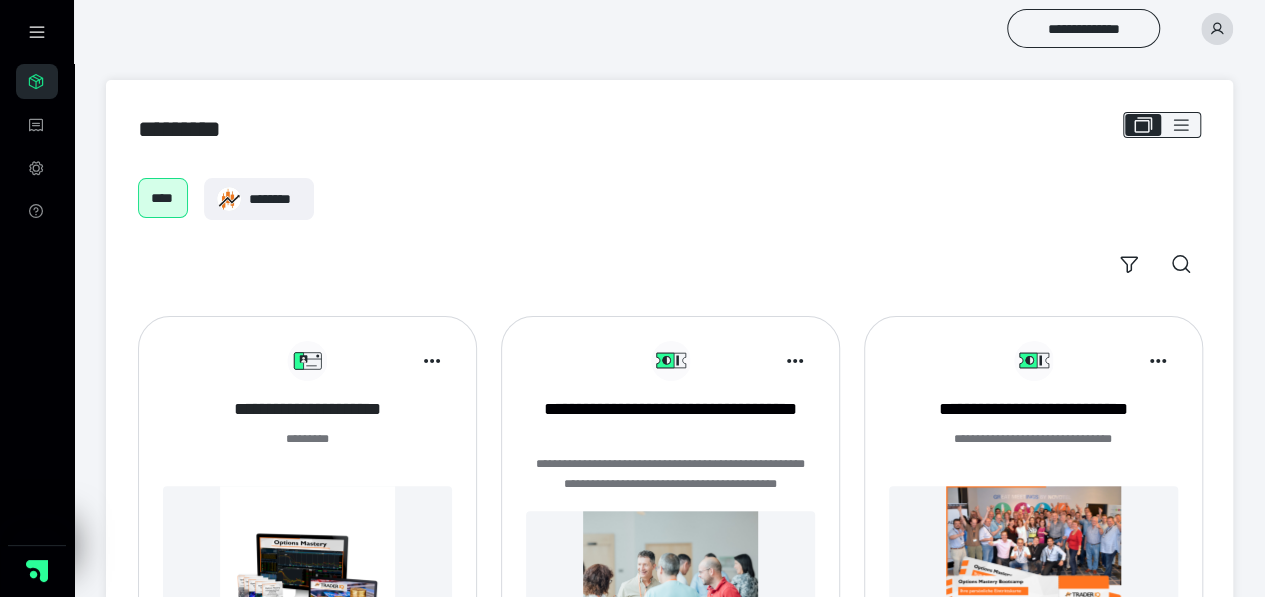 click on "**********" at bounding box center [307, 409] 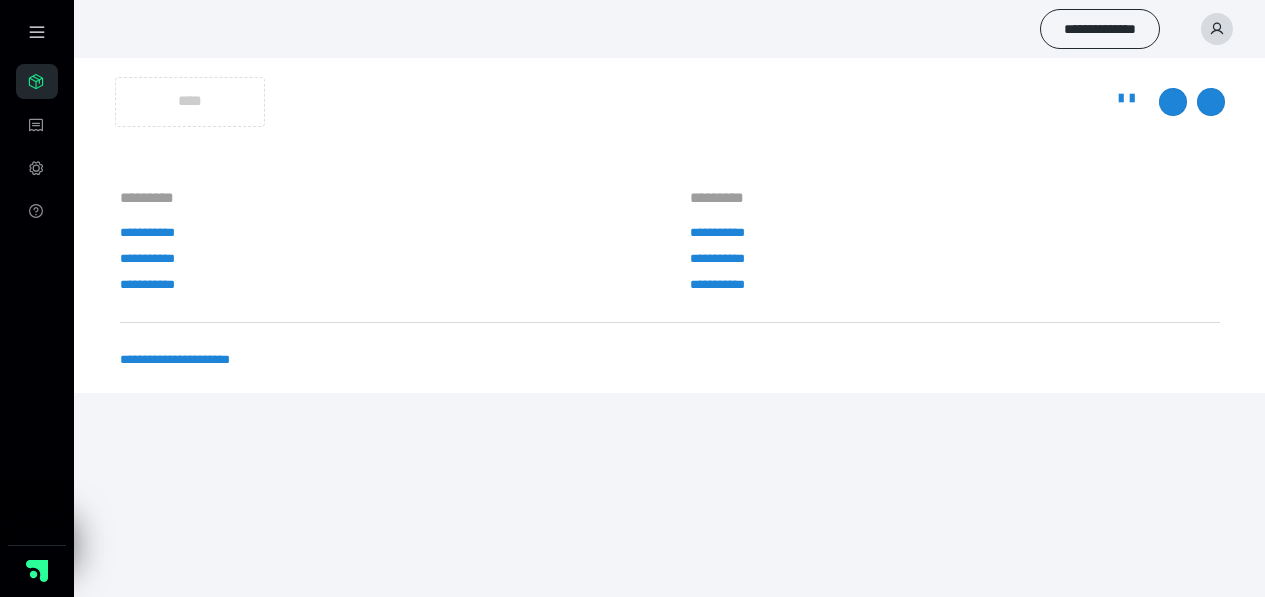 scroll, scrollTop: 0, scrollLeft: 0, axis: both 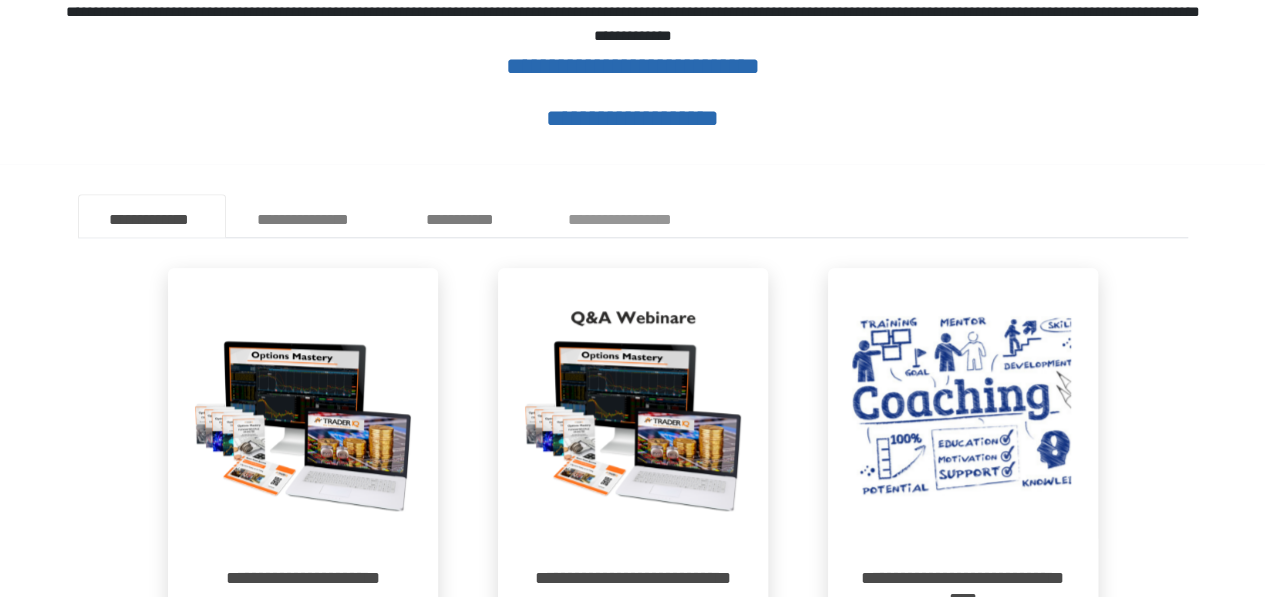 click on "**********" at bounding box center [626, 215] 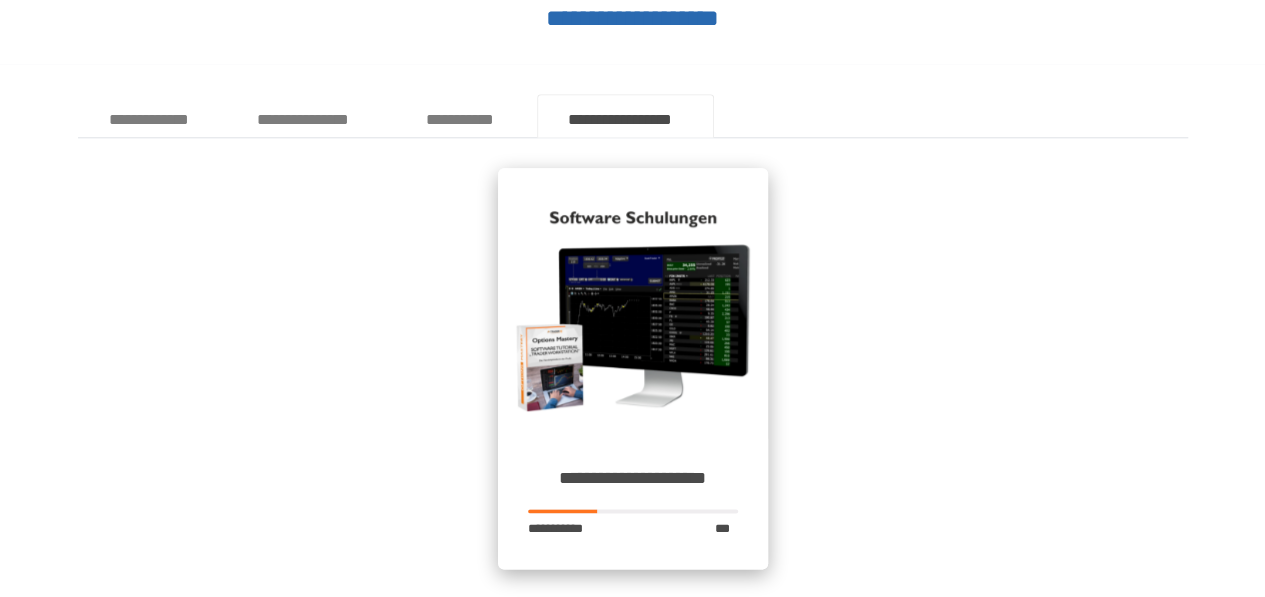 click at bounding box center [633, 303] 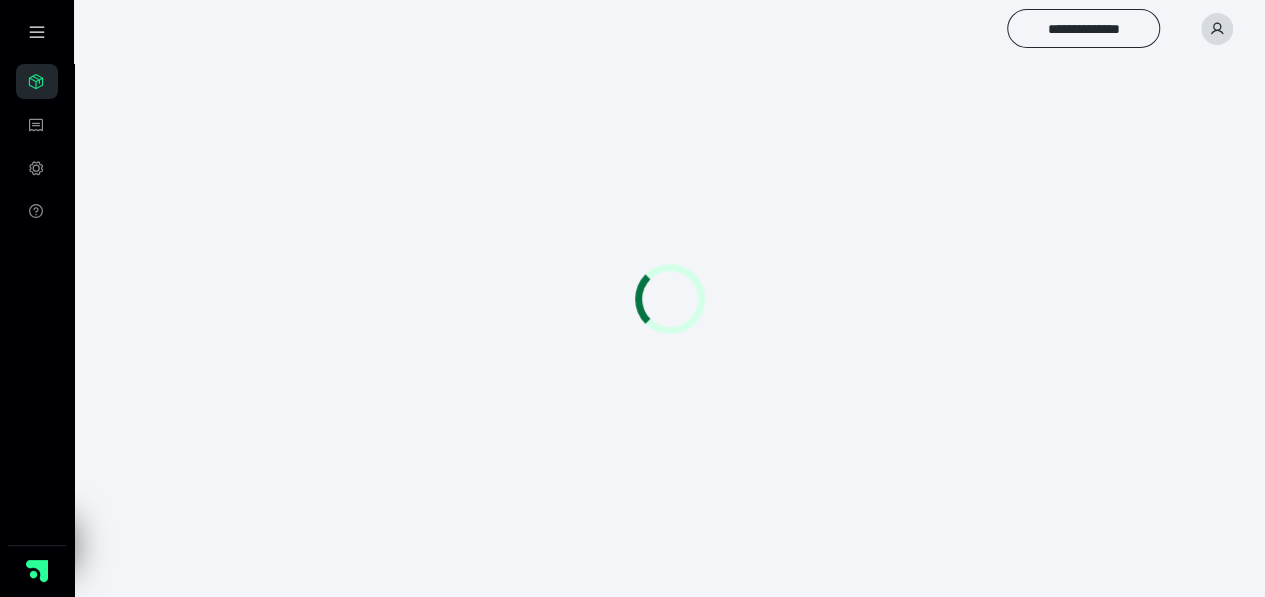 scroll, scrollTop: 56, scrollLeft: 0, axis: vertical 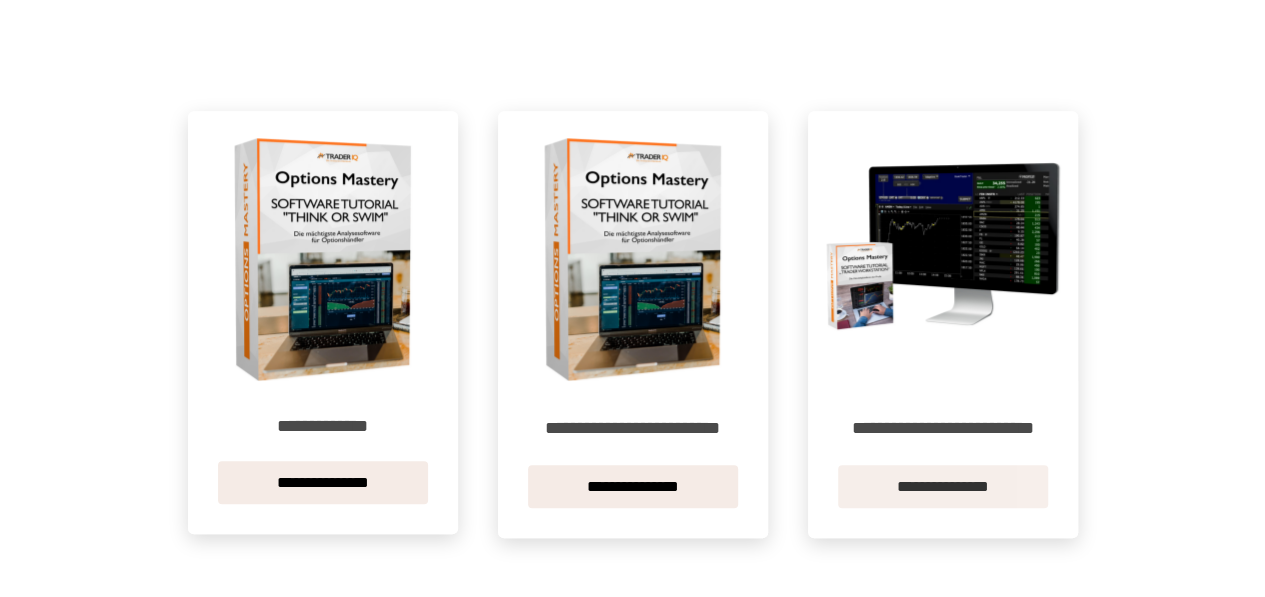 click on "**********" at bounding box center [943, 486] 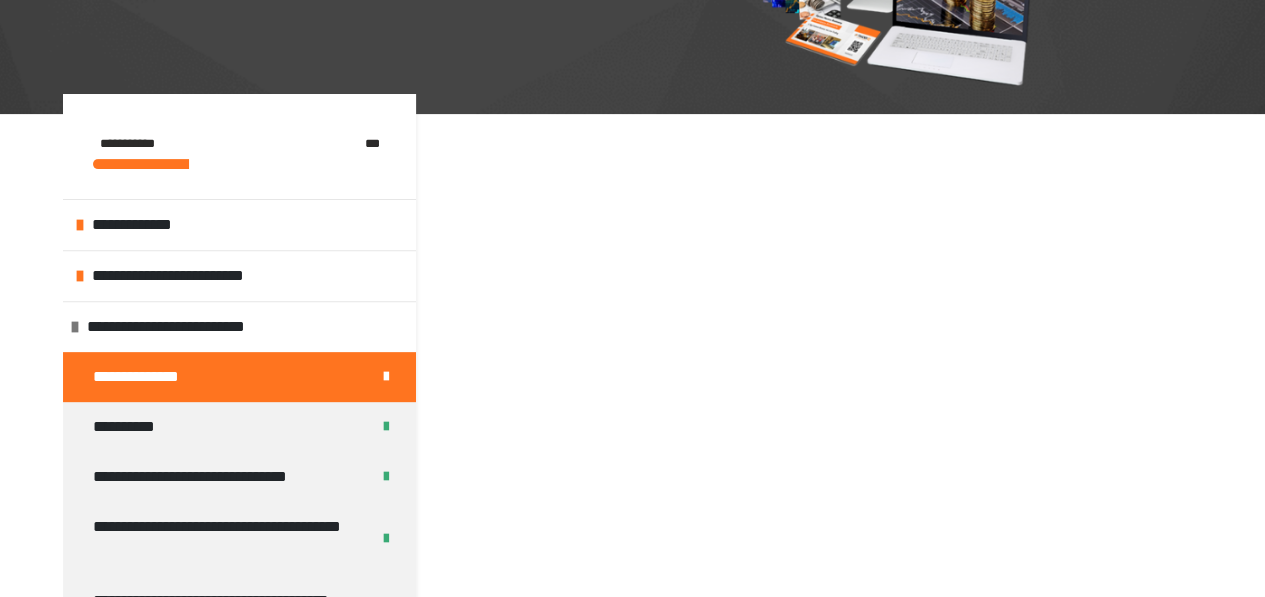 scroll, scrollTop: 470, scrollLeft: 0, axis: vertical 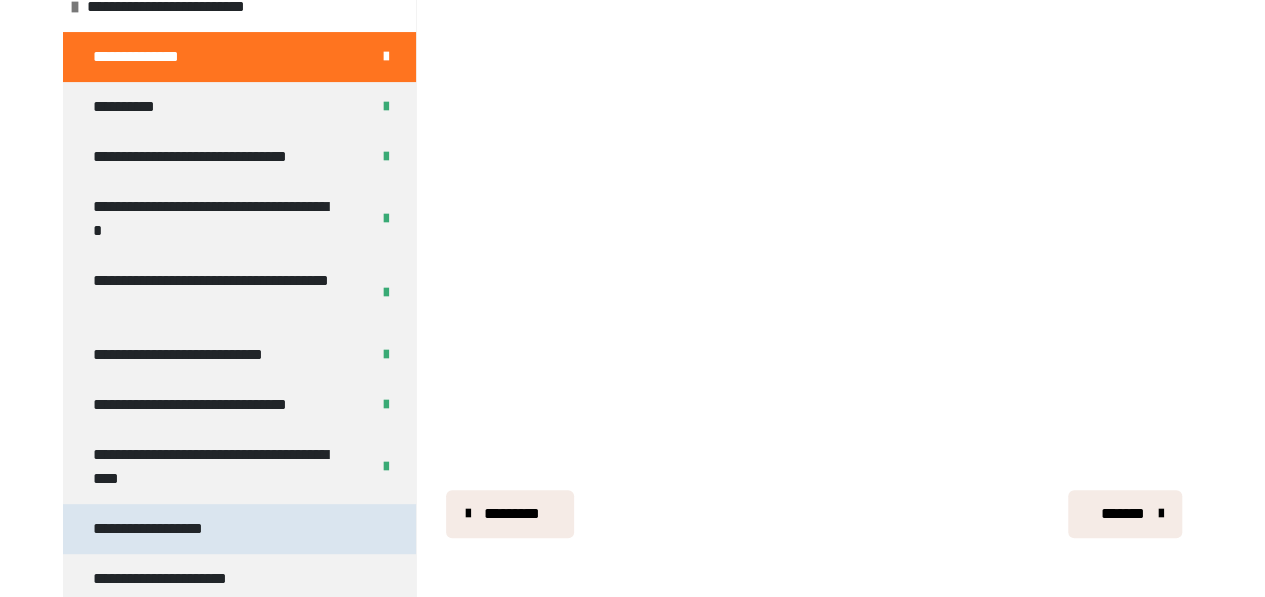 click on "**********" at bounding box center [239, 529] 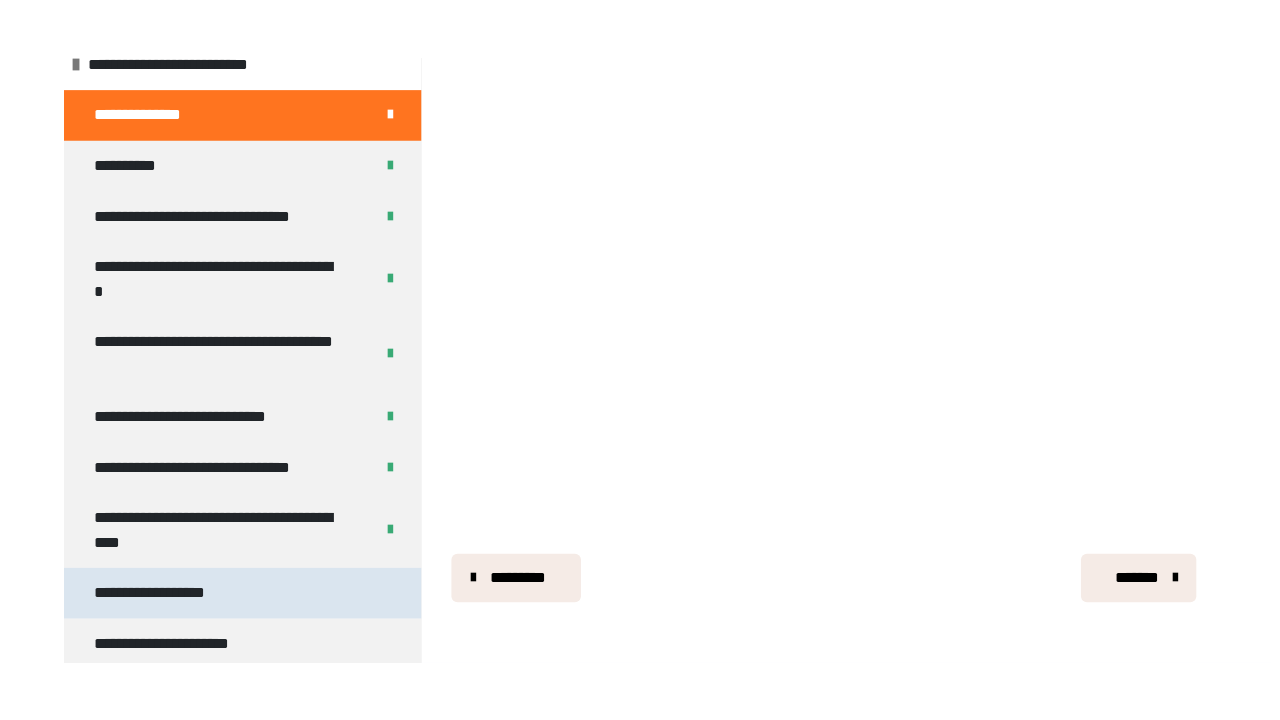 scroll, scrollTop: 361, scrollLeft: 0, axis: vertical 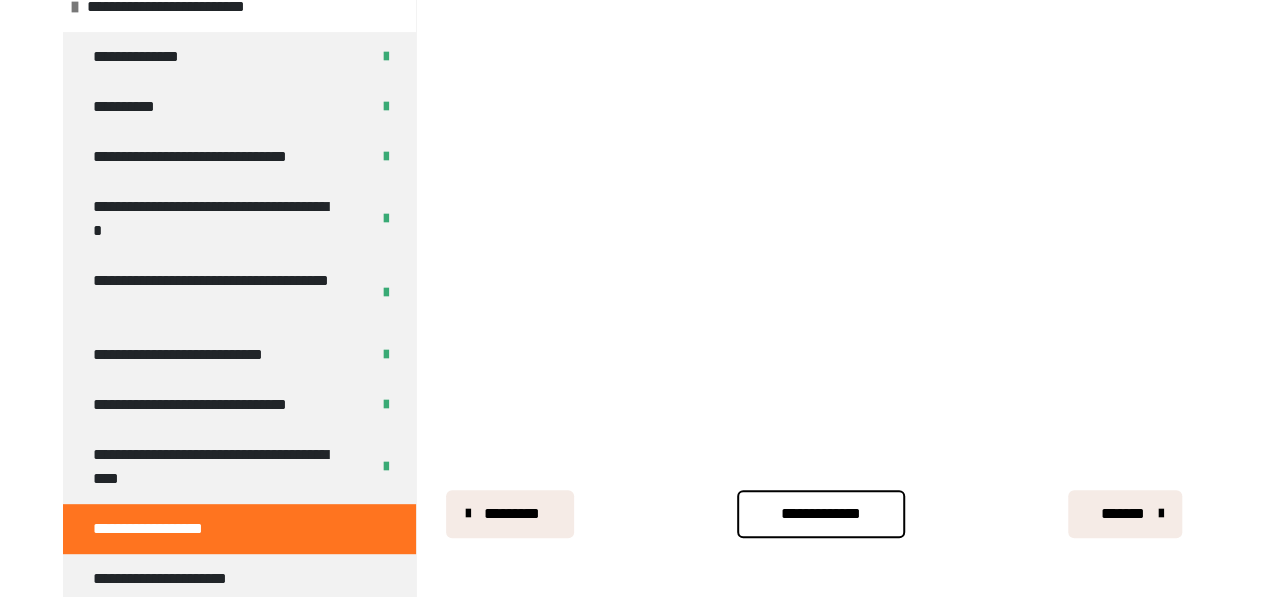 click on "**********" at bounding box center (821, 514) 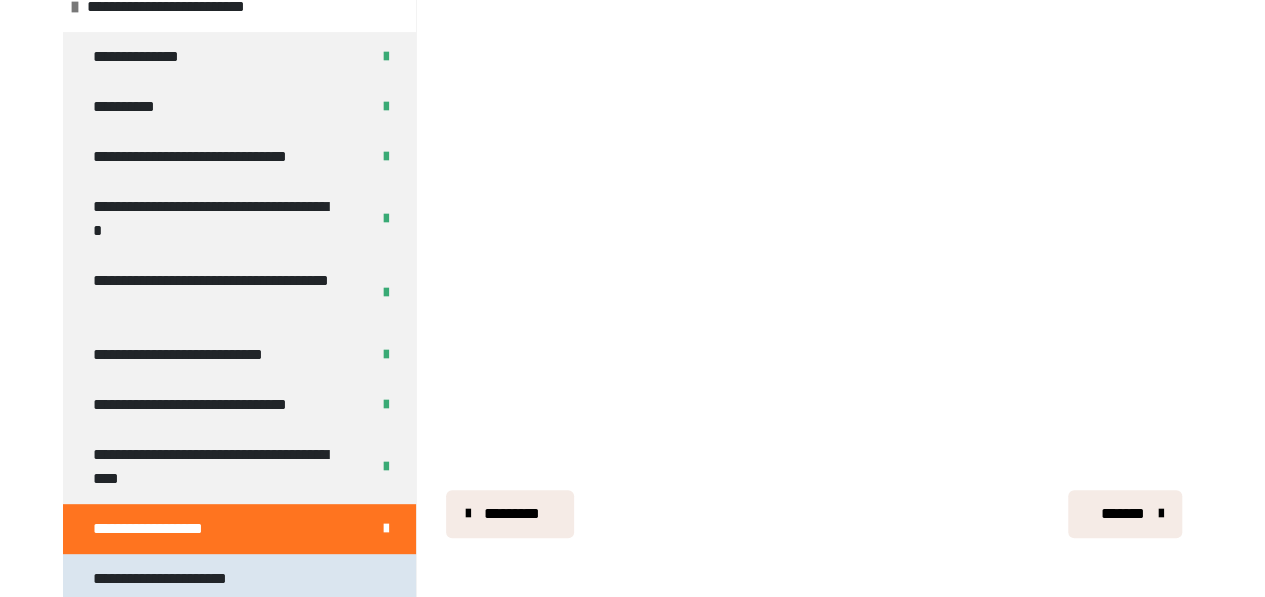 click on "**********" at bounding box center (239, 579) 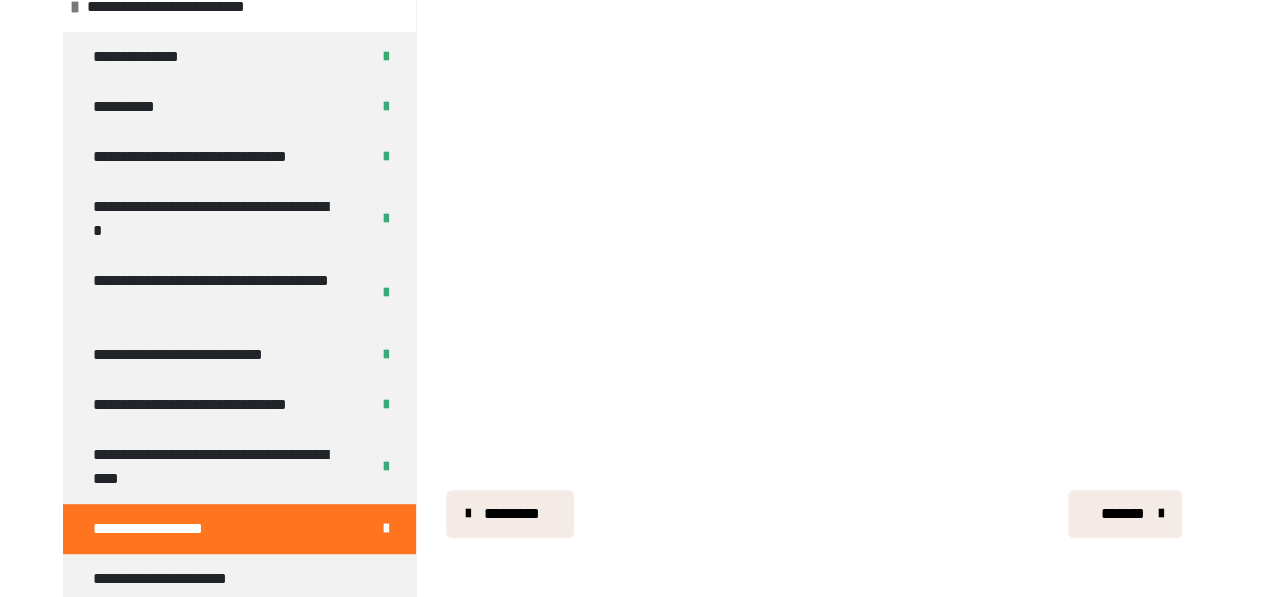 scroll, scrollTop: 361, scrollLeft: 0, axis: vertical 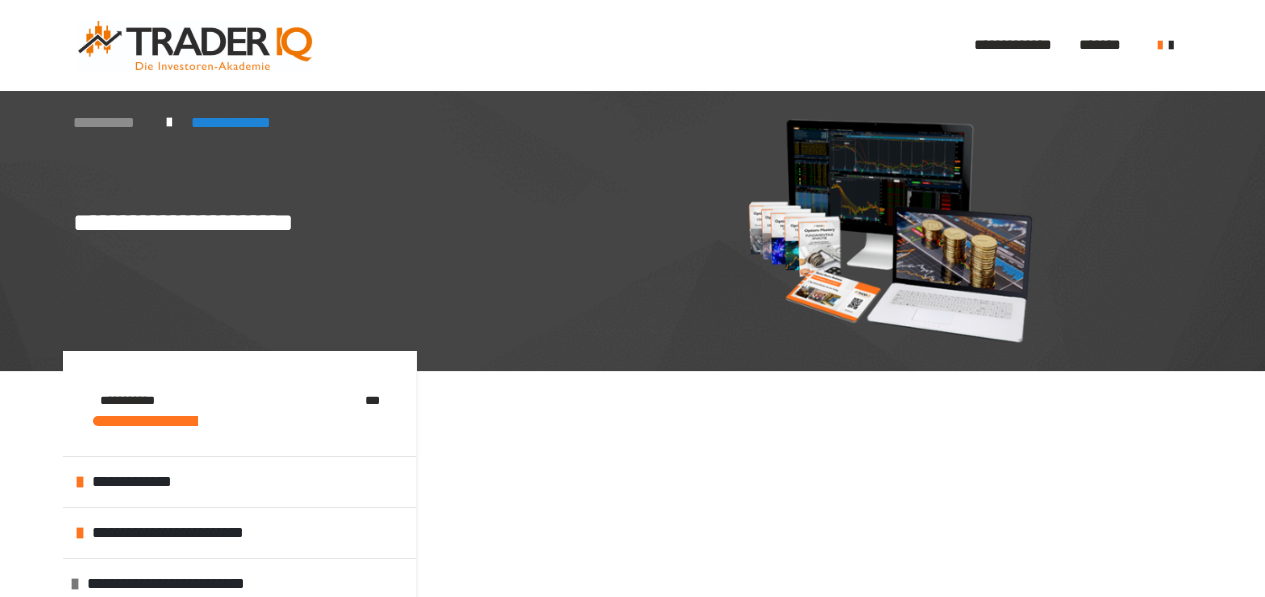 click on "**********" at bounding box center (110, 123) 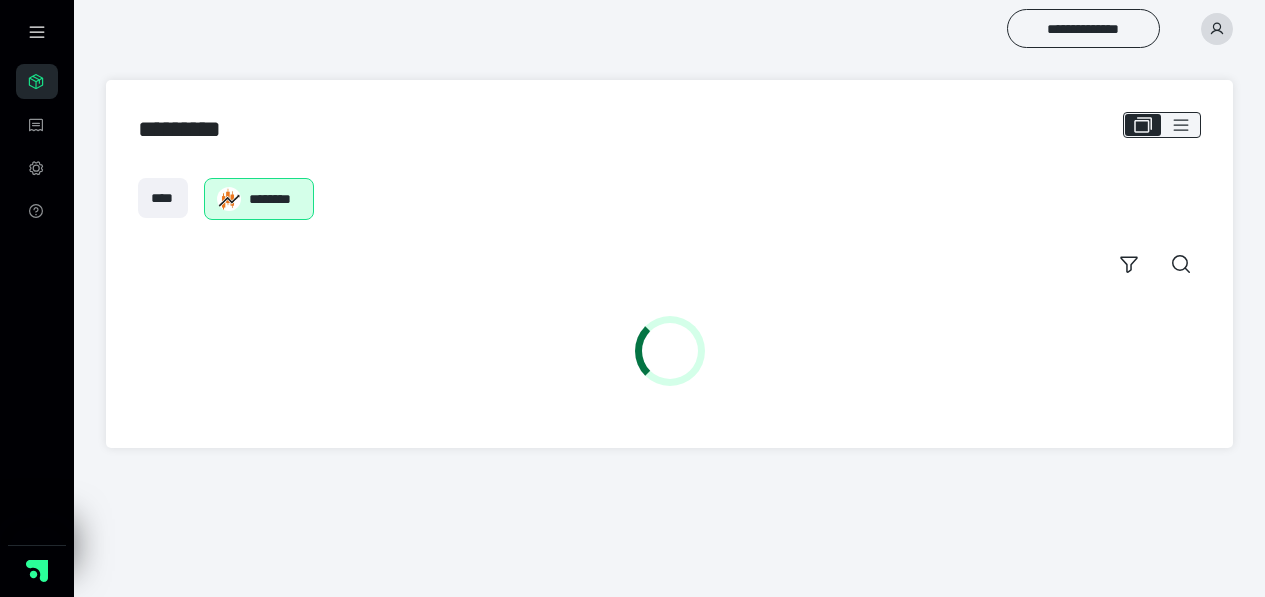 scroll, scrollTop: 0, scrollLeft: 0, axis: both 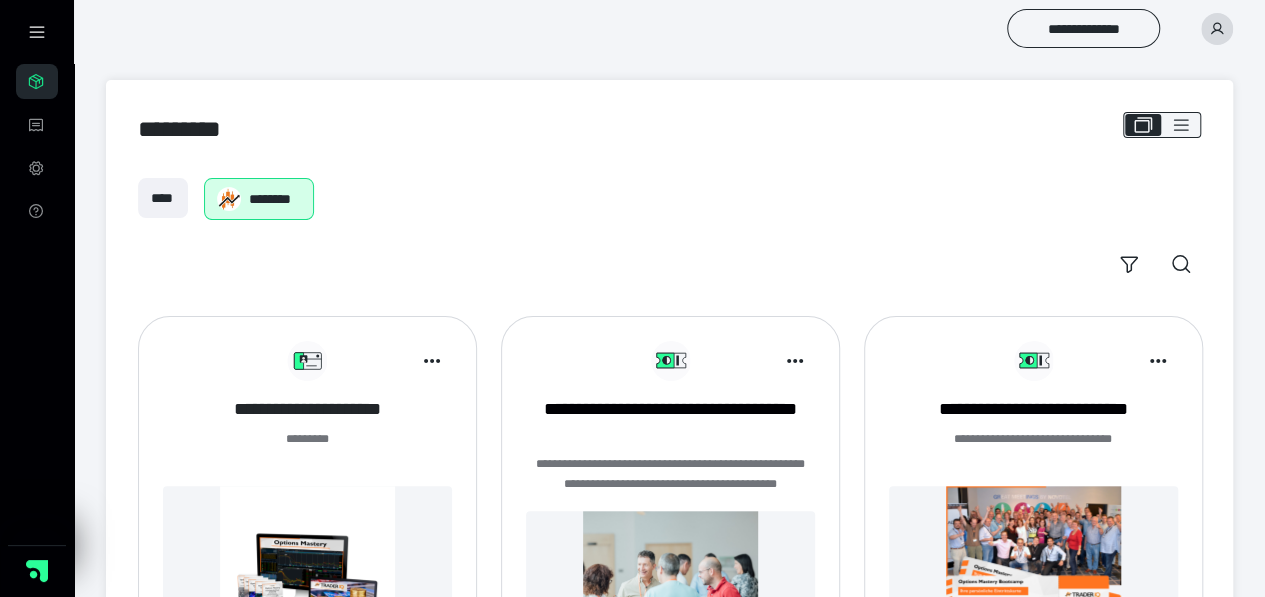 click on "**********" at bounding box center (307, 409) 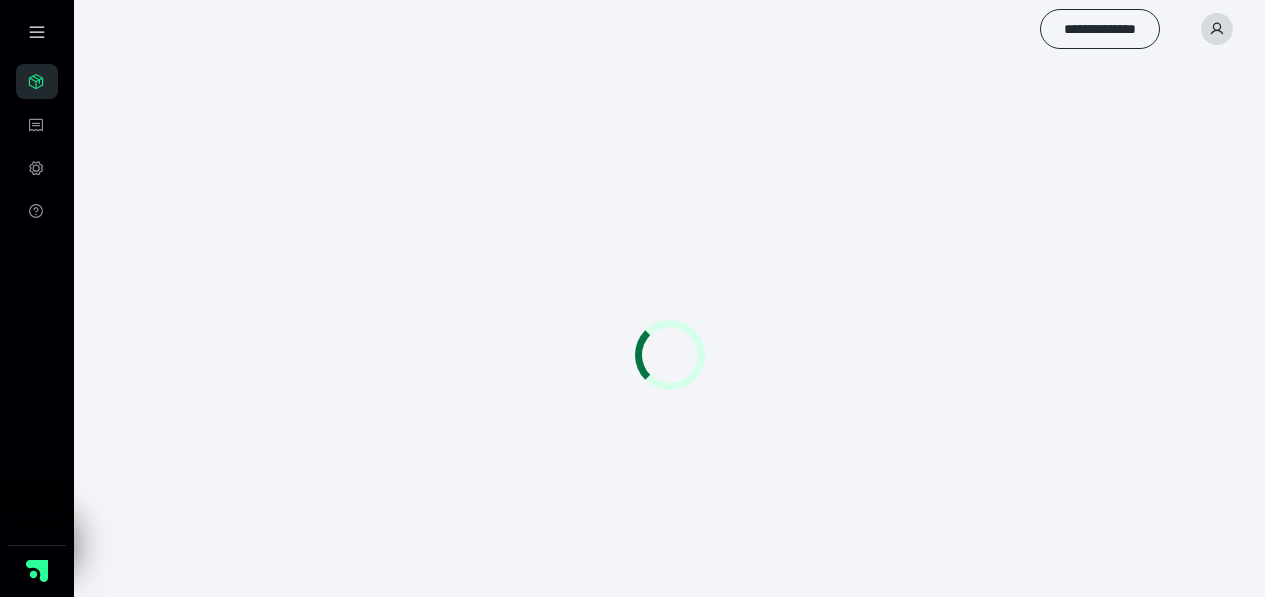 scroll, scrollTop: 0, scrollLeft: 0, axis: both 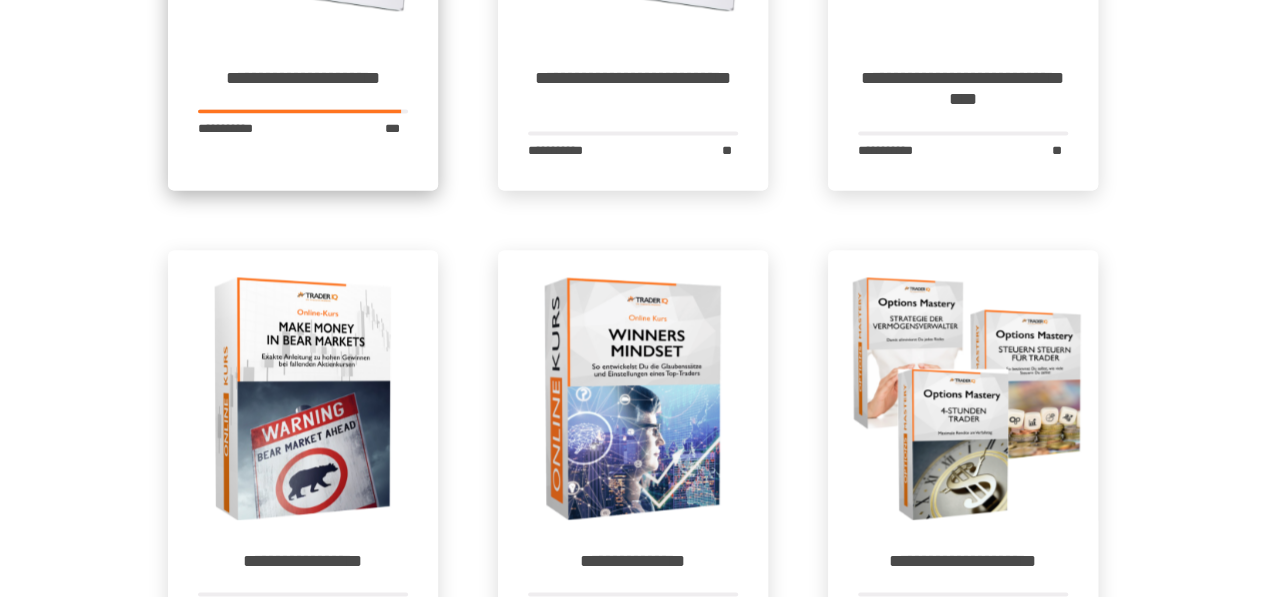 click on "**********" at bounding box center [303, 114] 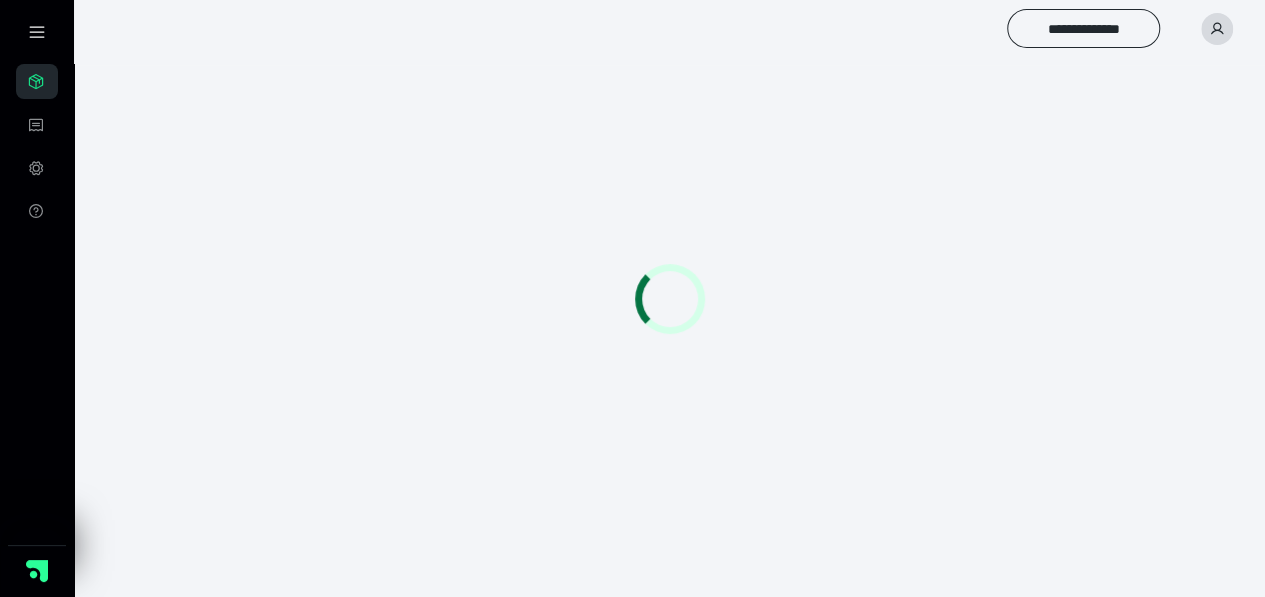 scroll, scrollTop: 56, scrollLeft: 0, axis: vertical 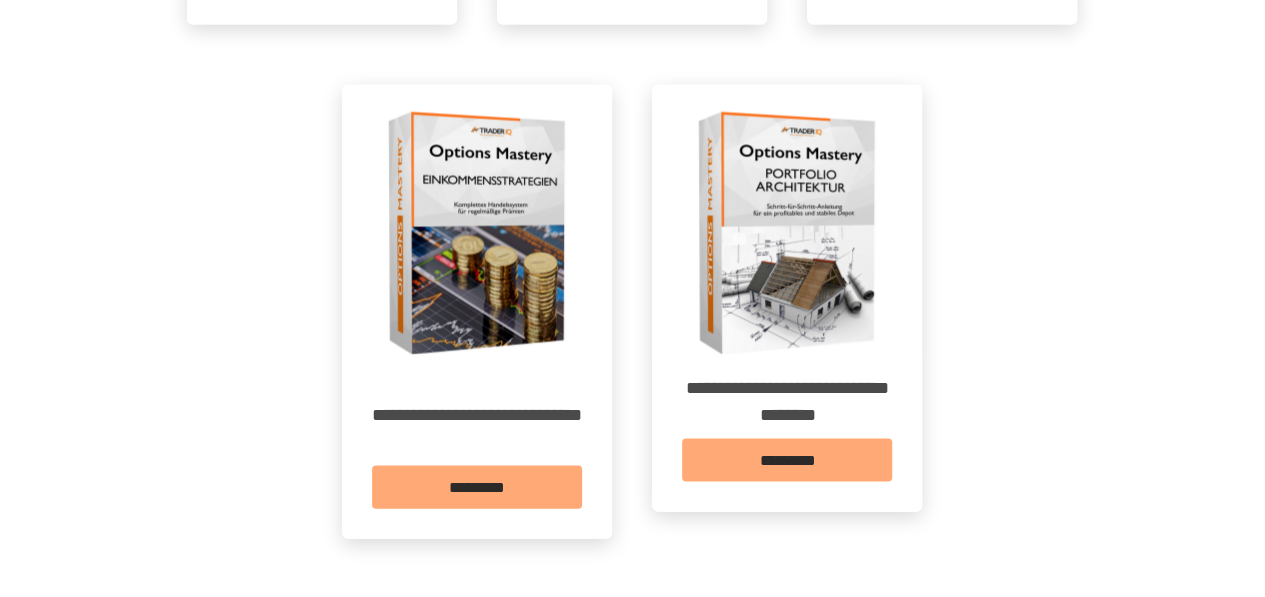 click on "**********" at bounding box center (787, 432) 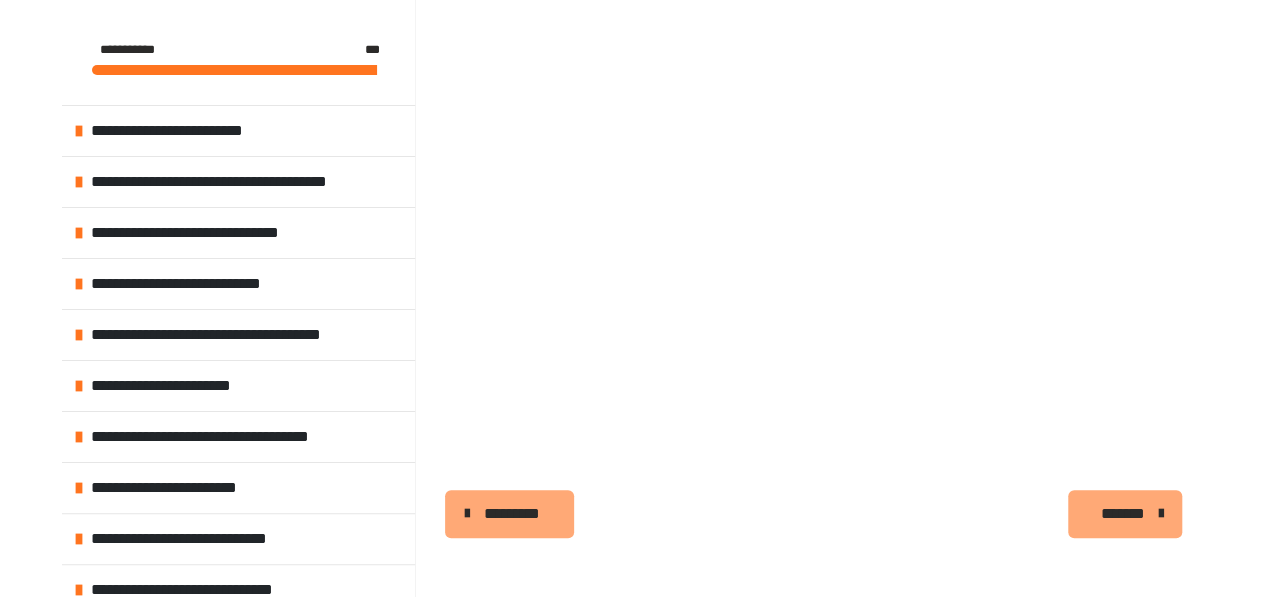 scroll, scrollTop: 370, scrollLeft: 0, axis: vertical 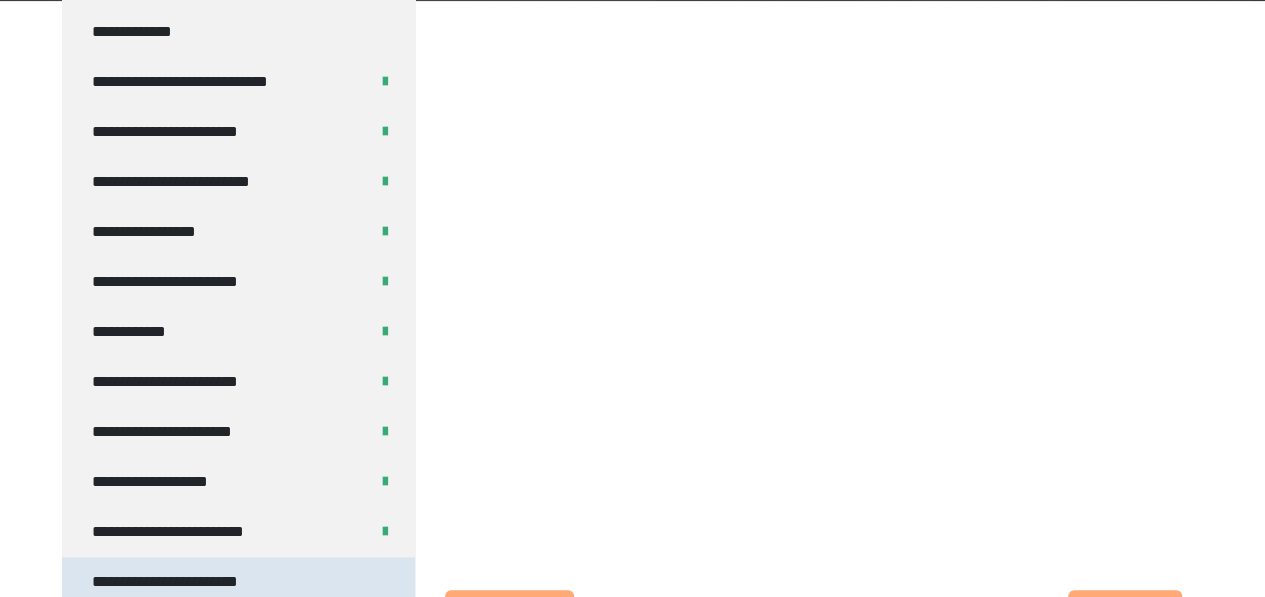 click on "**********" at bounding box center (175, 582) 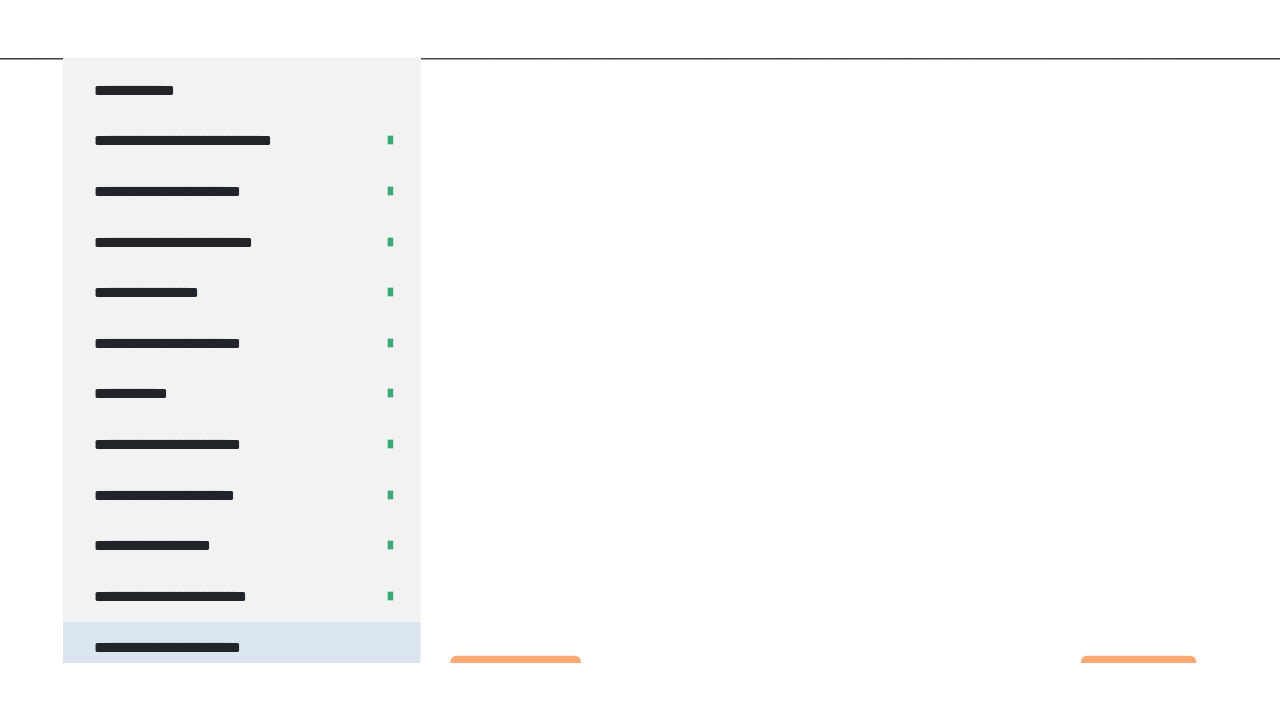 scroll, scrollTop: 361, scrollLeft: 0, axis: vertical 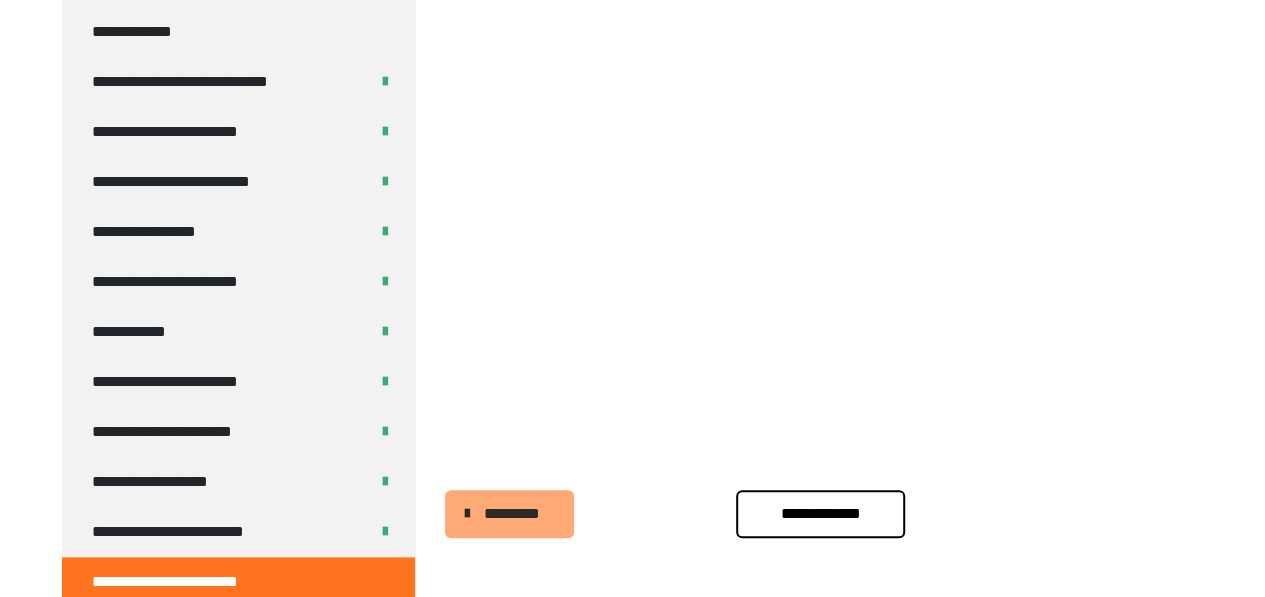 click on "**********" at bounding box center [820, 514] 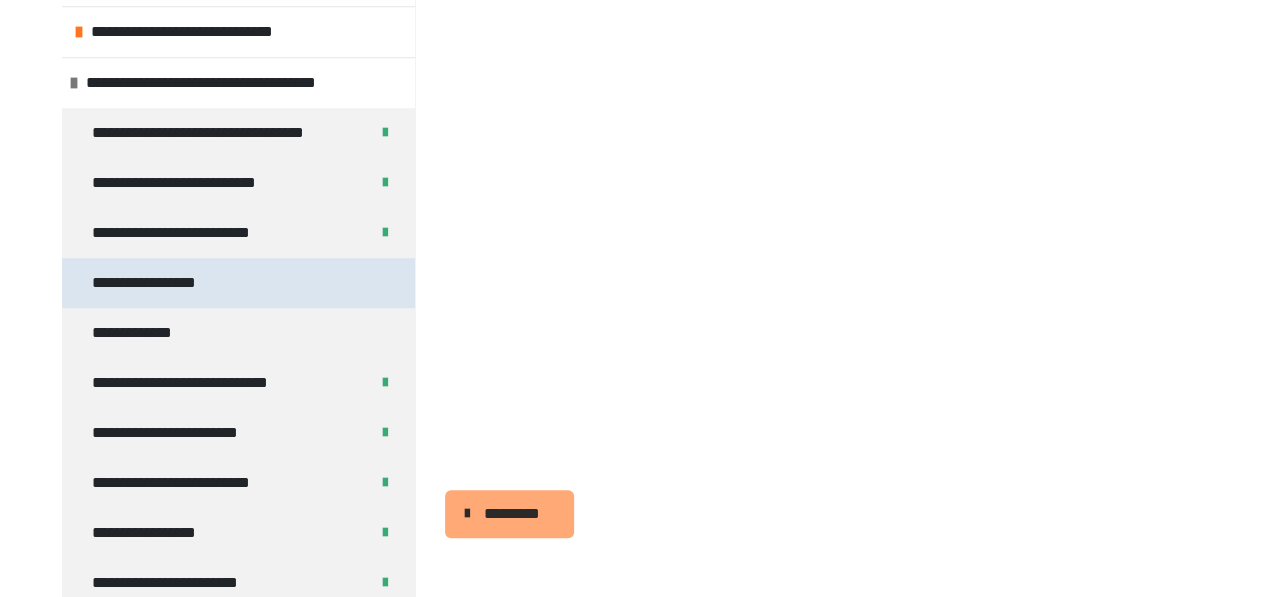 scroll, scrollTop: 559, scrollLeft: 0, axis: vertical 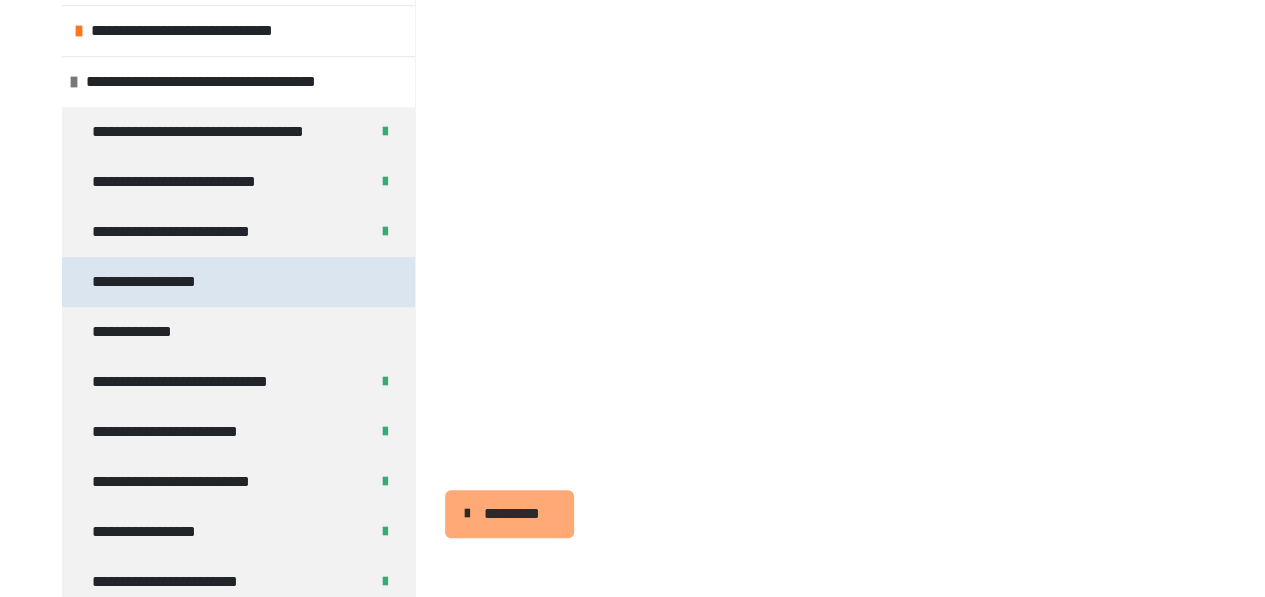 click on "**********" at bounding box center [238, 282] 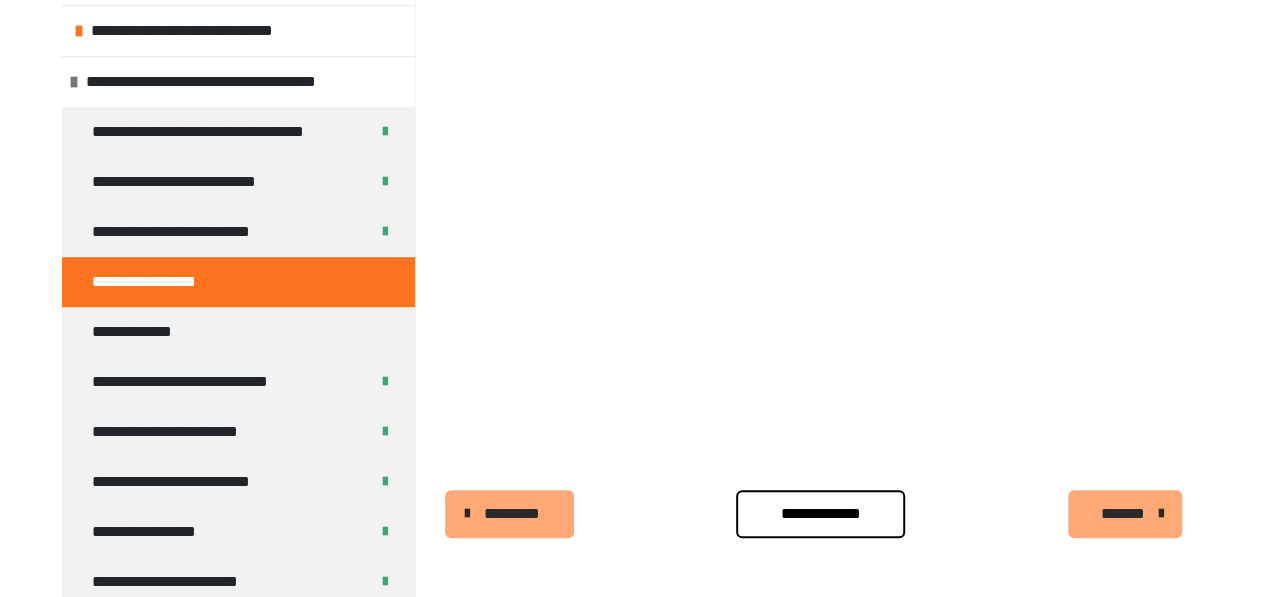 scroll, scrollTop: 470, scrollLeft: 0, axis: vertical 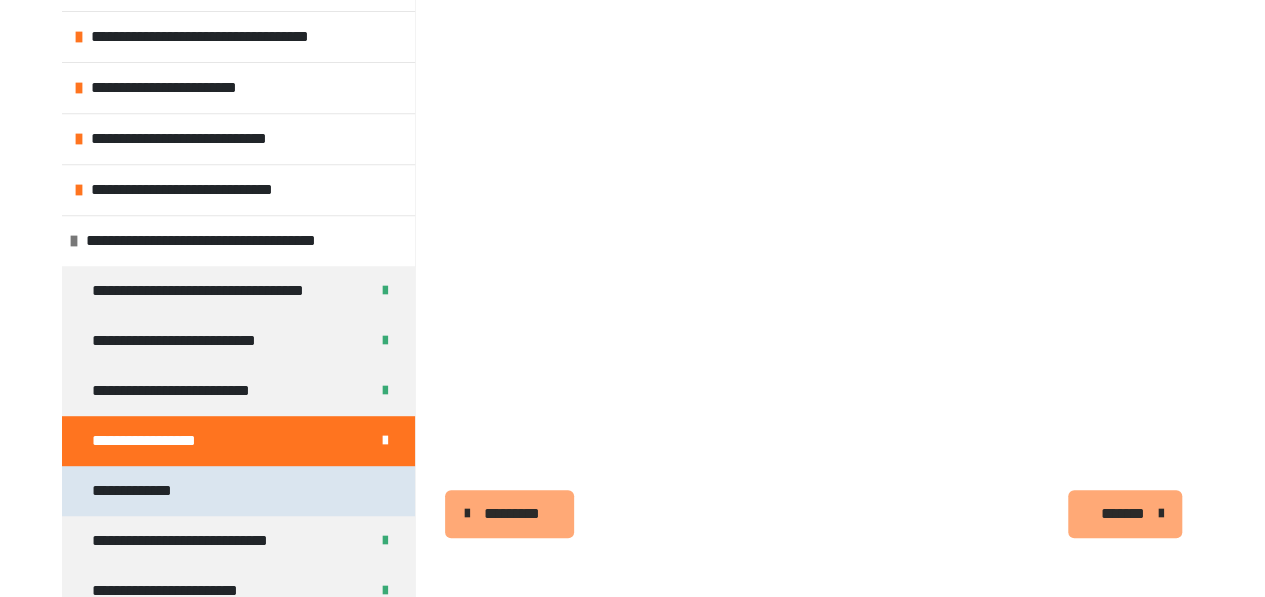 click on "**********" at bounding box center (238, 491) 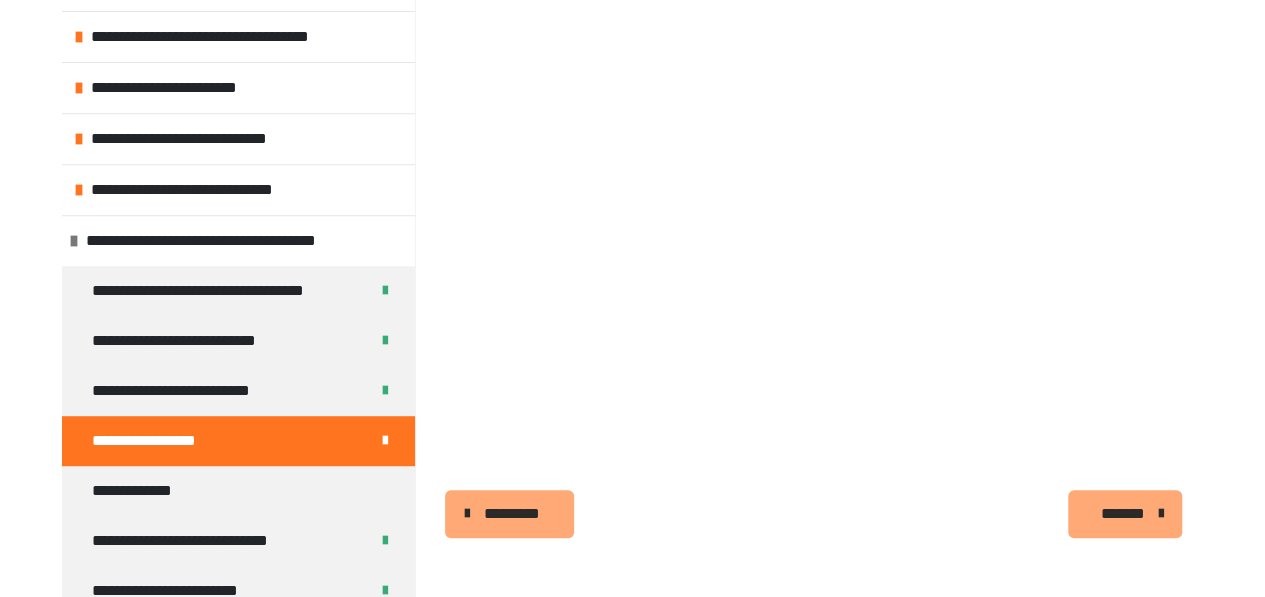 scroll, scrollTop: 361, scrollLeft: 0, axis: vertical 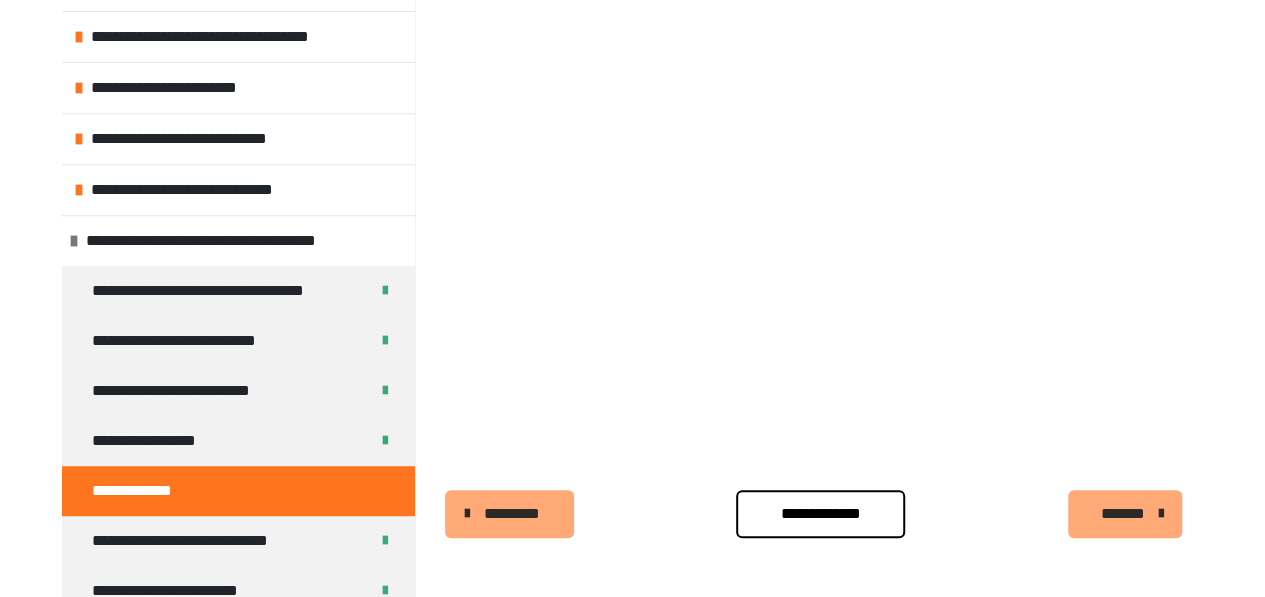 click on "**********" at bounding box center [820, 514] 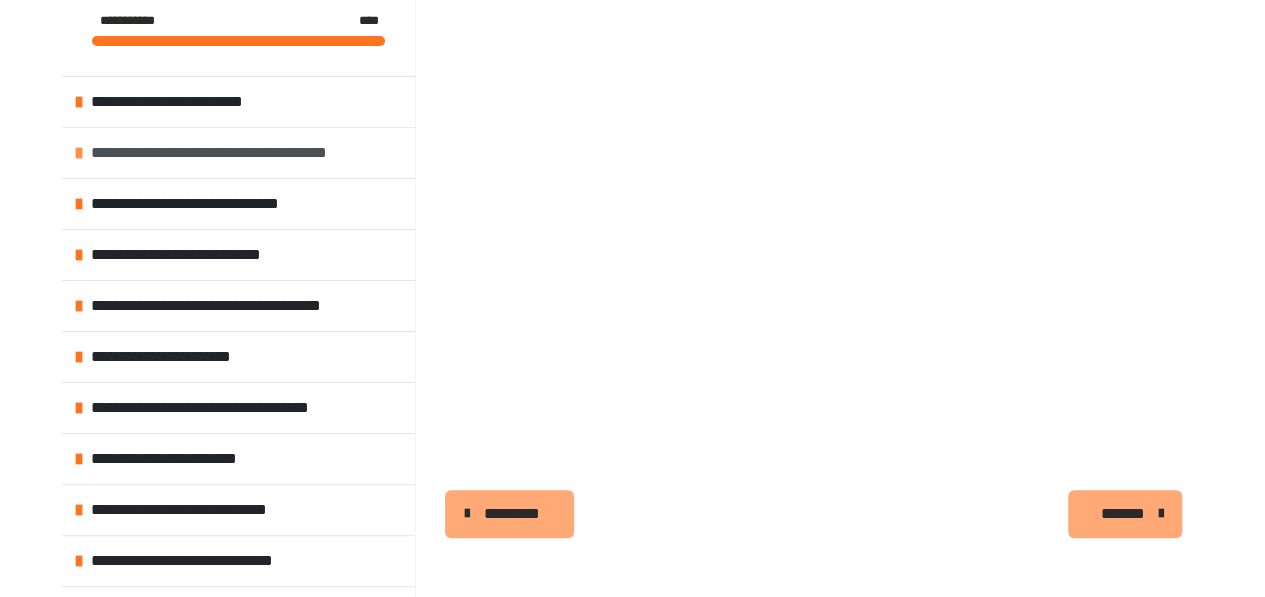 scroll, scrollTop: 0, scrollLeft: 0, axis: both 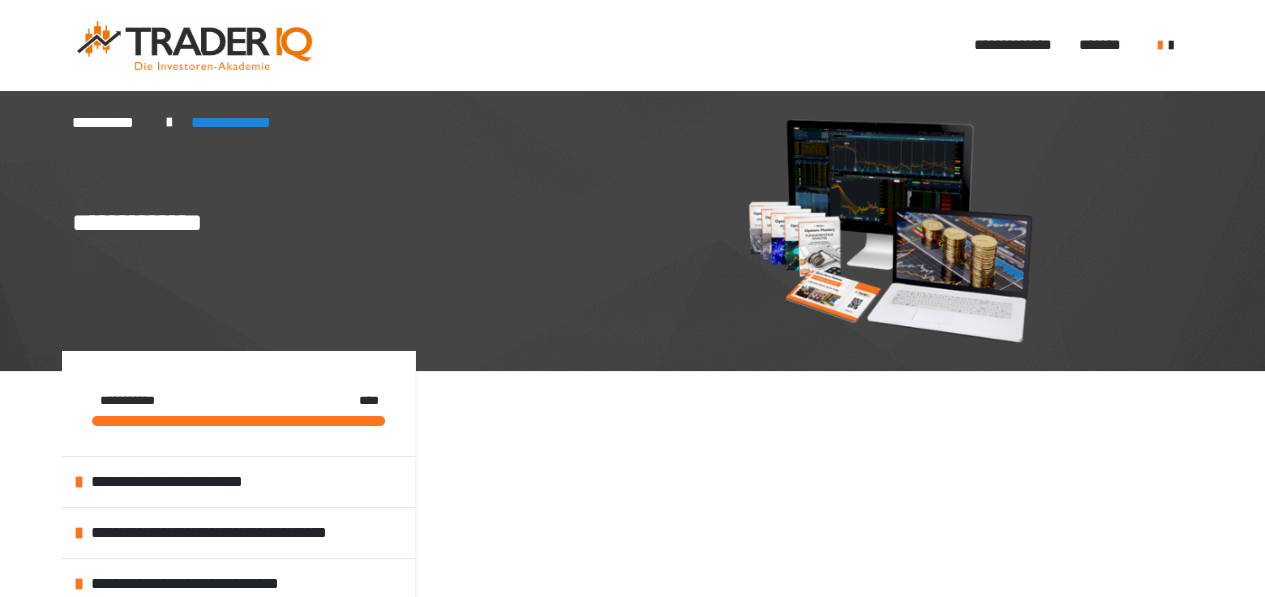 click at bounding box center [194, 46] 